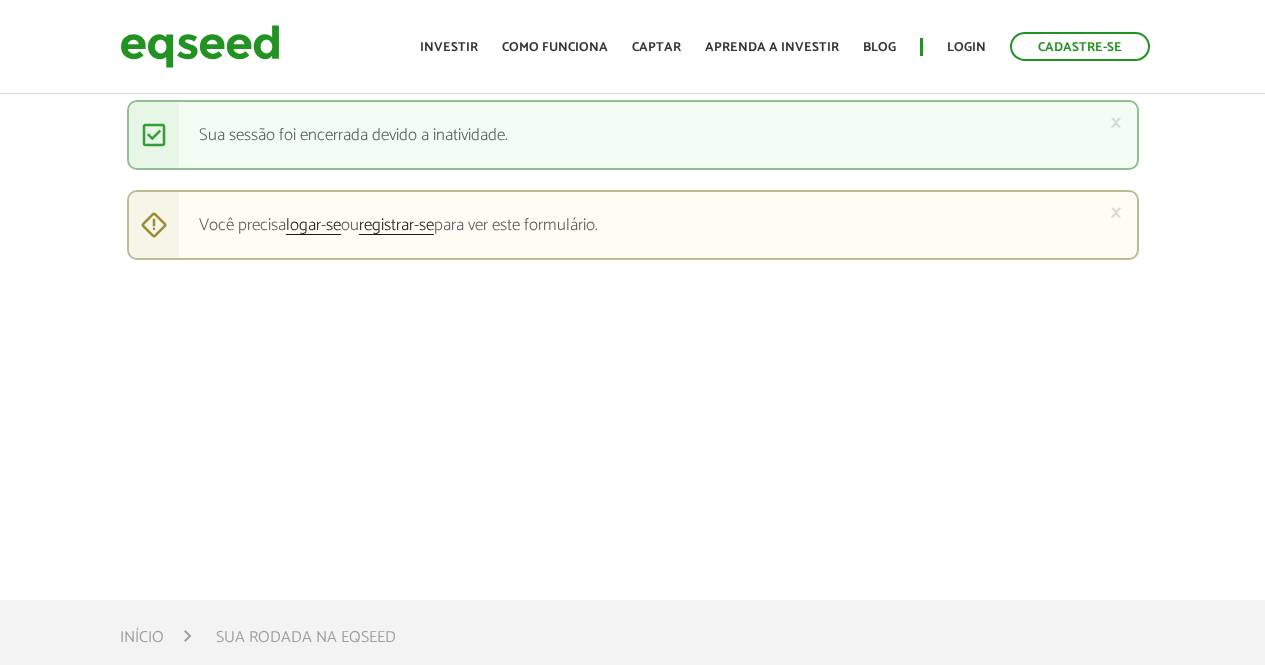 scroll, scrollTop: 0, scrollLeft: 0, axis: both 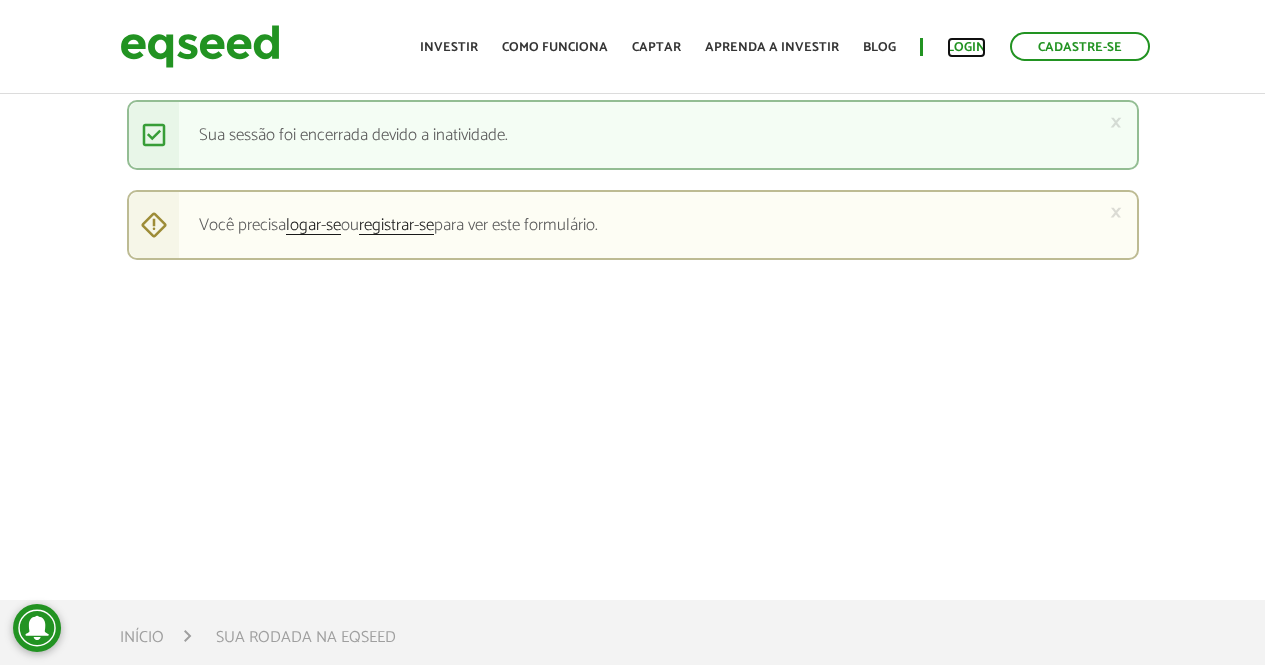 click on "Login" at bounding box center [966, 47] 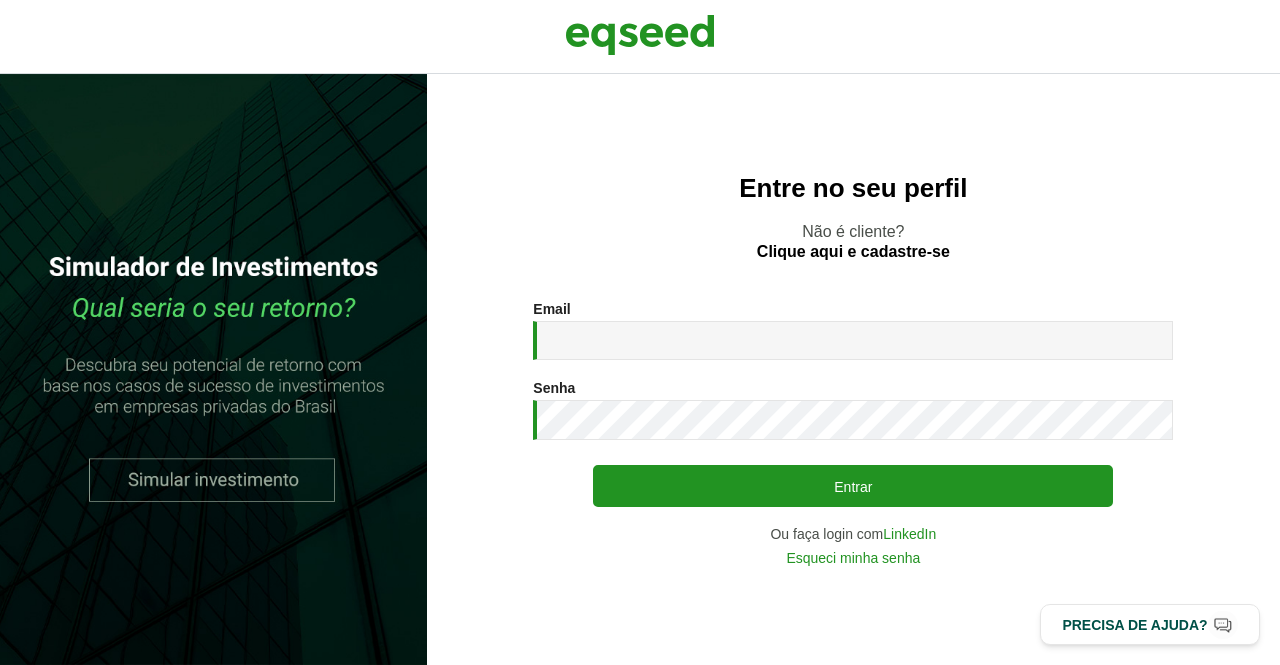scroll, scrollTop: 0, scrollLeft: 0, axis: both 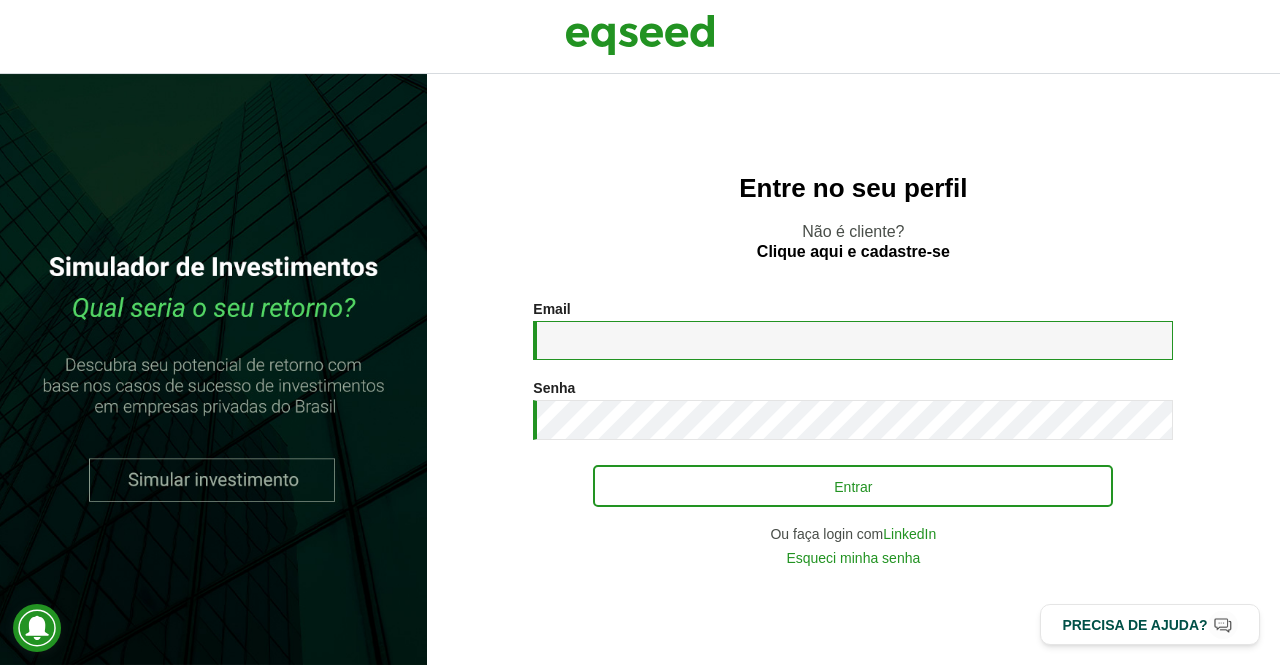 type on "**********" 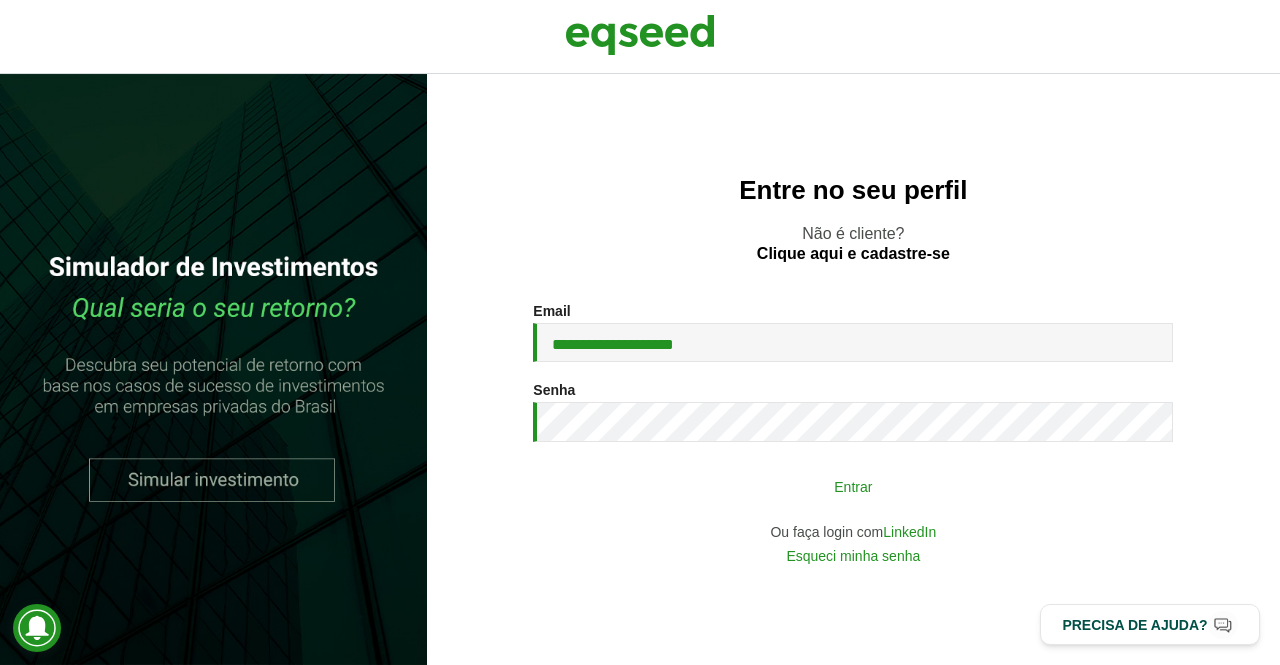 click on "Entrar" at bounding box center (853, 486) 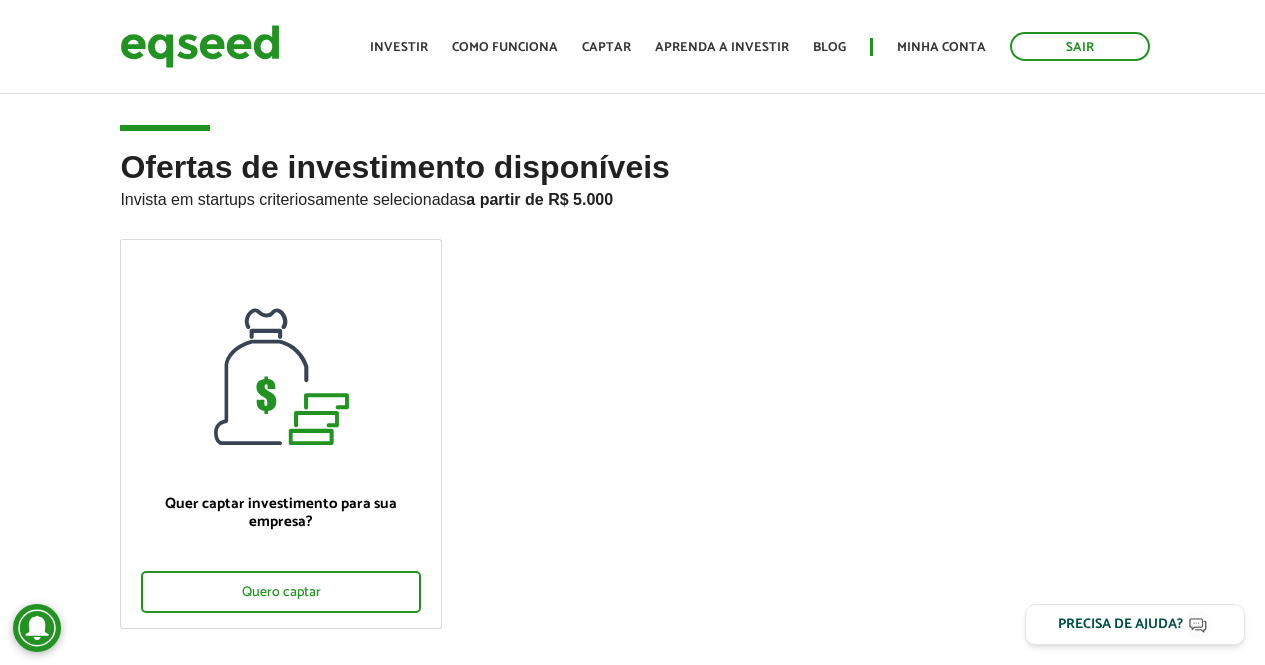 scroll, scrollTop: 0, scrollLeft: 0, axis: both 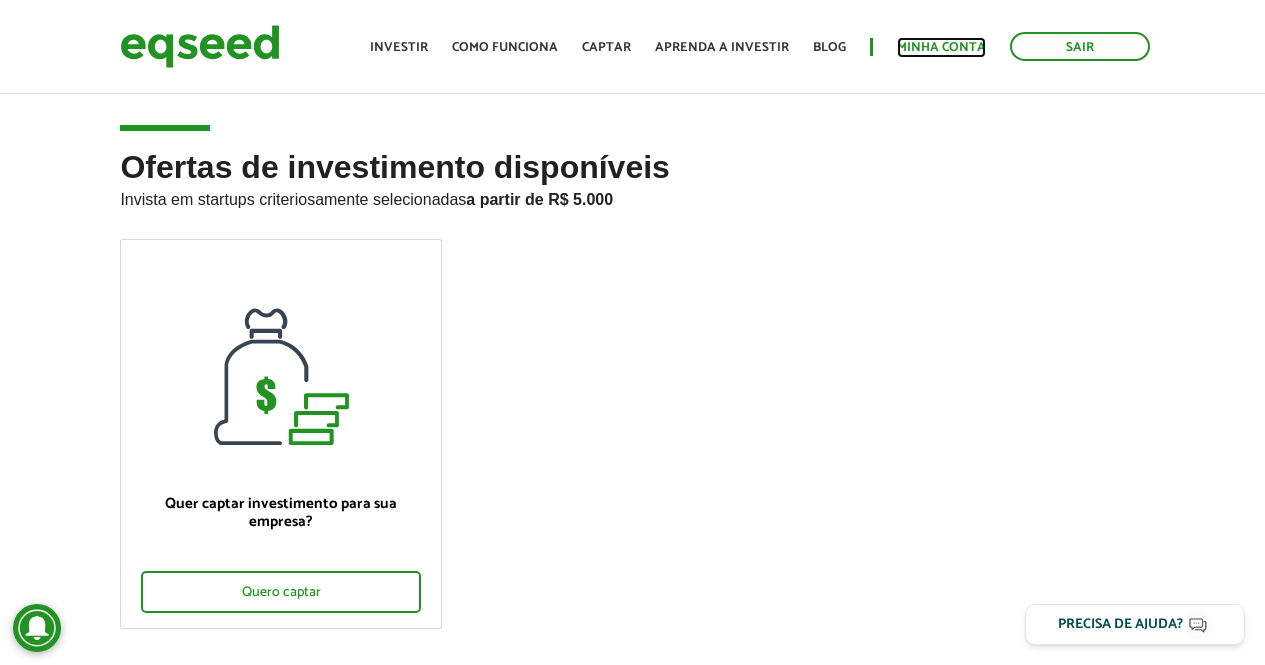 click on "Minha conta" at bounding box center [941, 47] 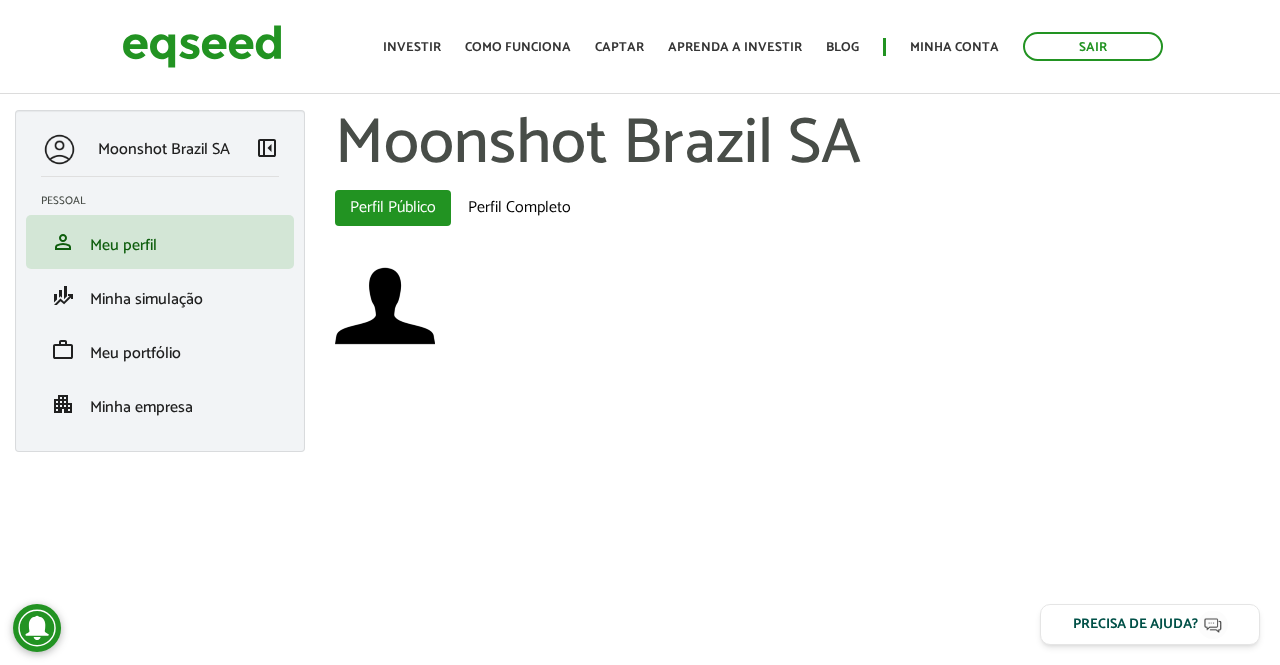 scroll, scrollTop: 0, scrollLeft: 0, axis: both 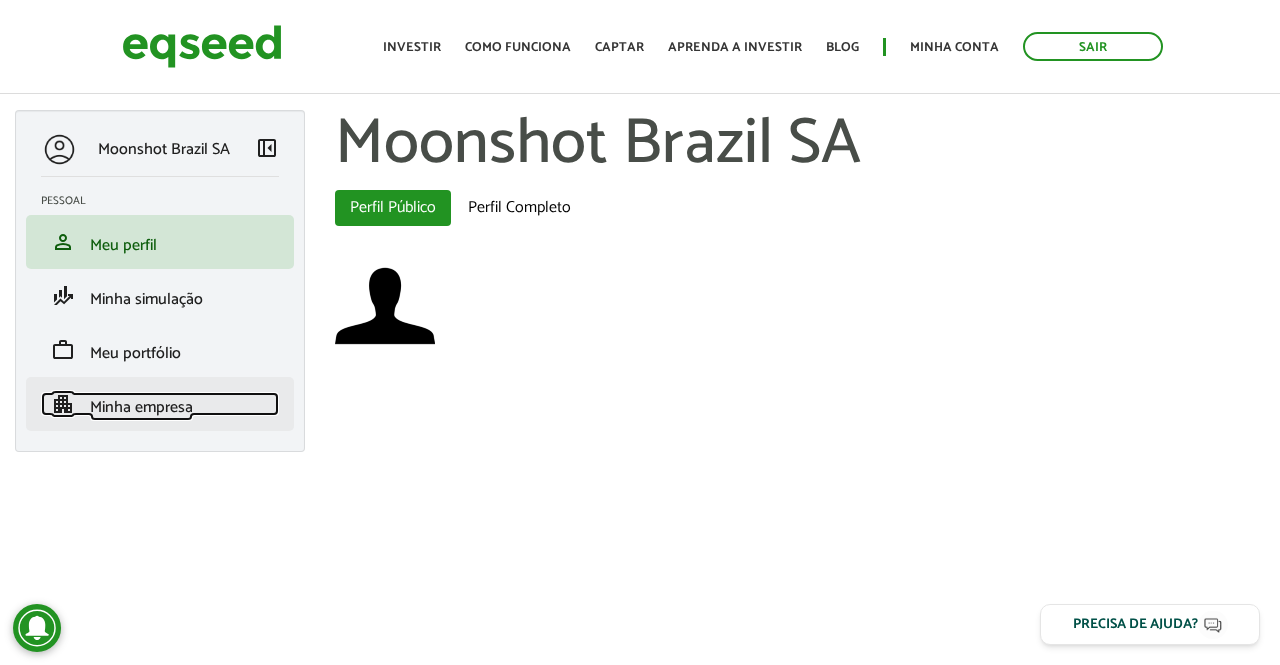 click on "Minha empresa" at bounding box center (141, 407) 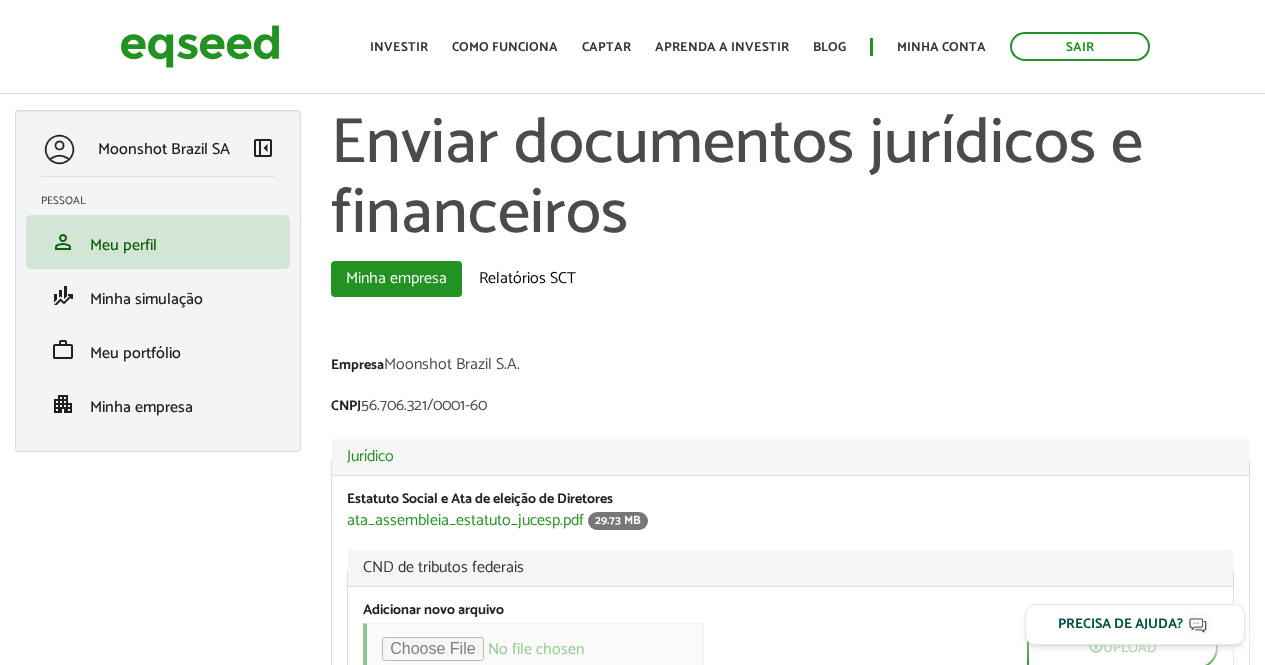 scroll, scrollTop: 0, scrollLeft: 0, axis: both 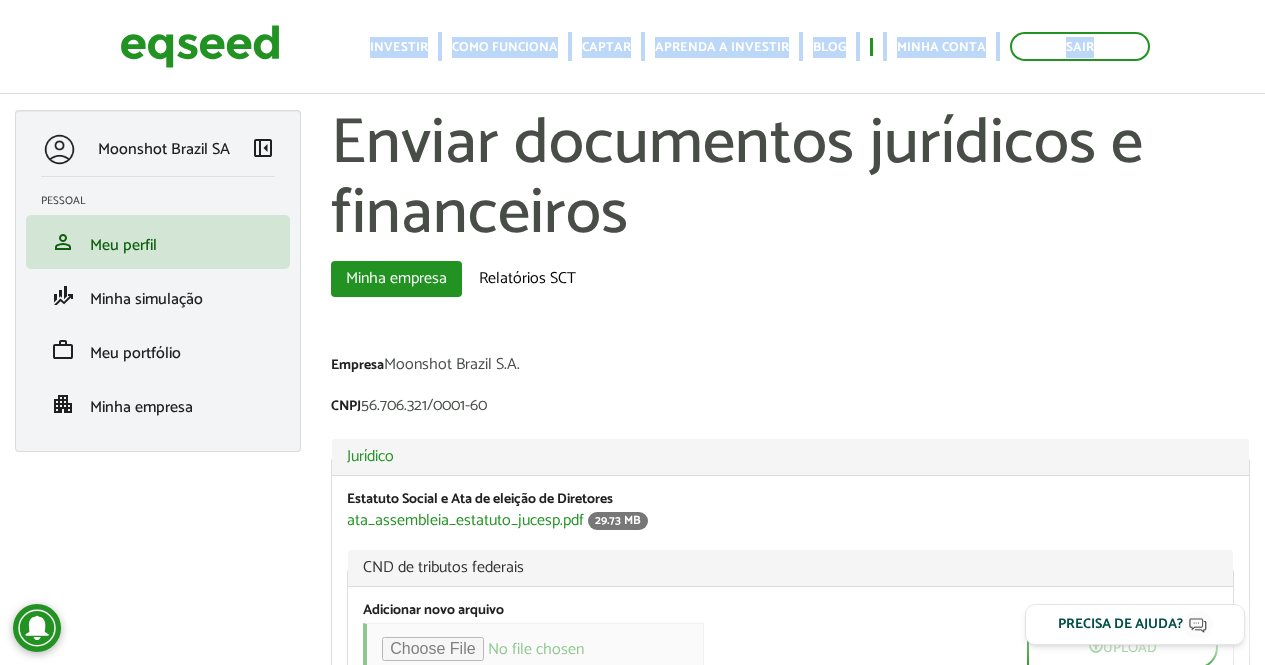 drag, startPoint x: 1263, startPoint y: 62, endPoint x: 1265, endPoint y: 118, distance: 56.0357 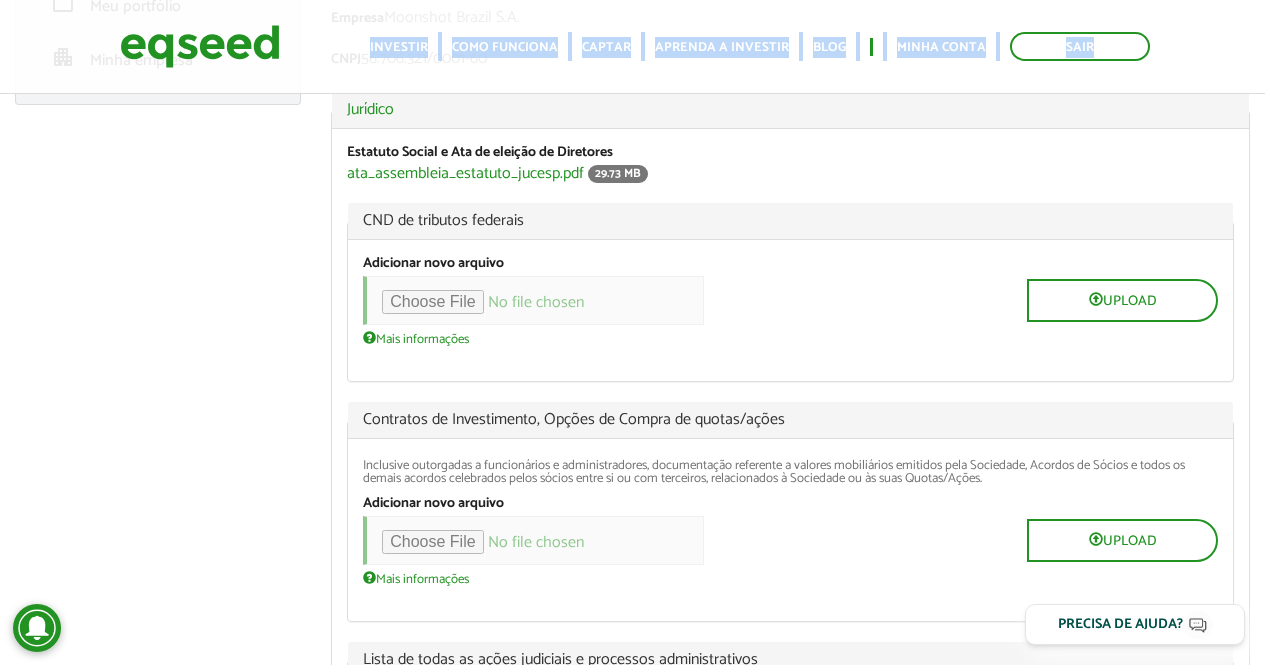 scroll, scrollTop: 345, scrollLeft: 0, axis: vertical 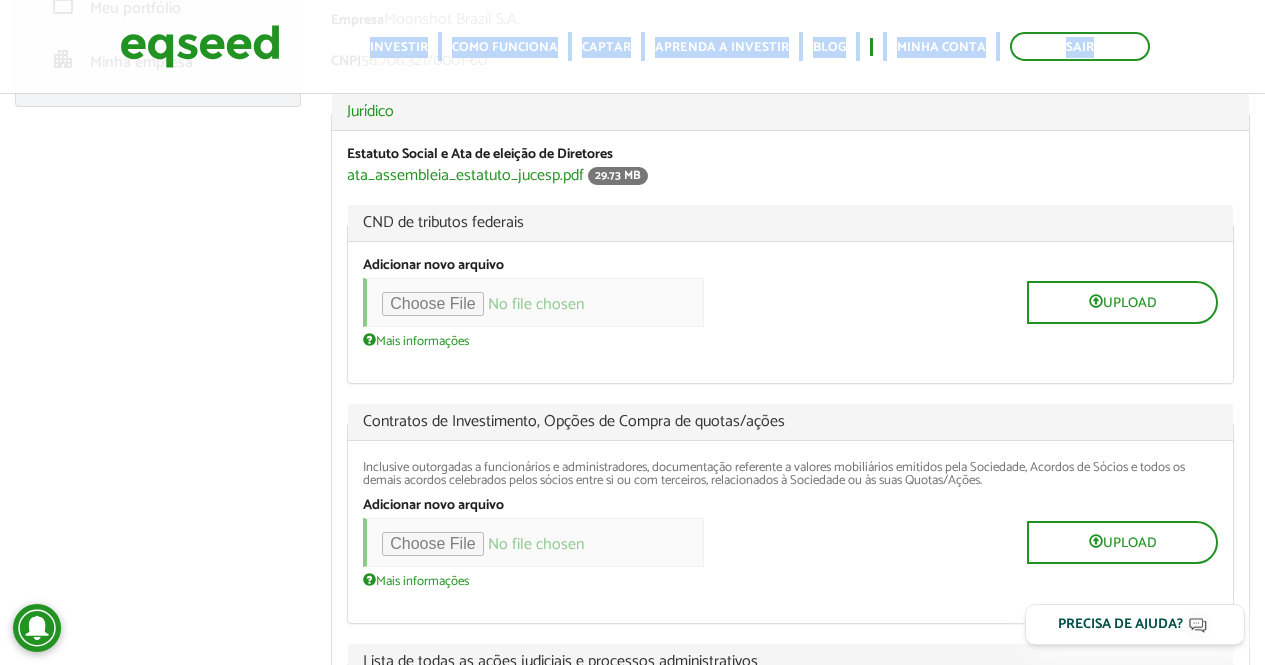 drag, startPoint x: 1278, startPoint y: 112, endPoint x: 1276, endPoint y: 186, distance: 74.02702 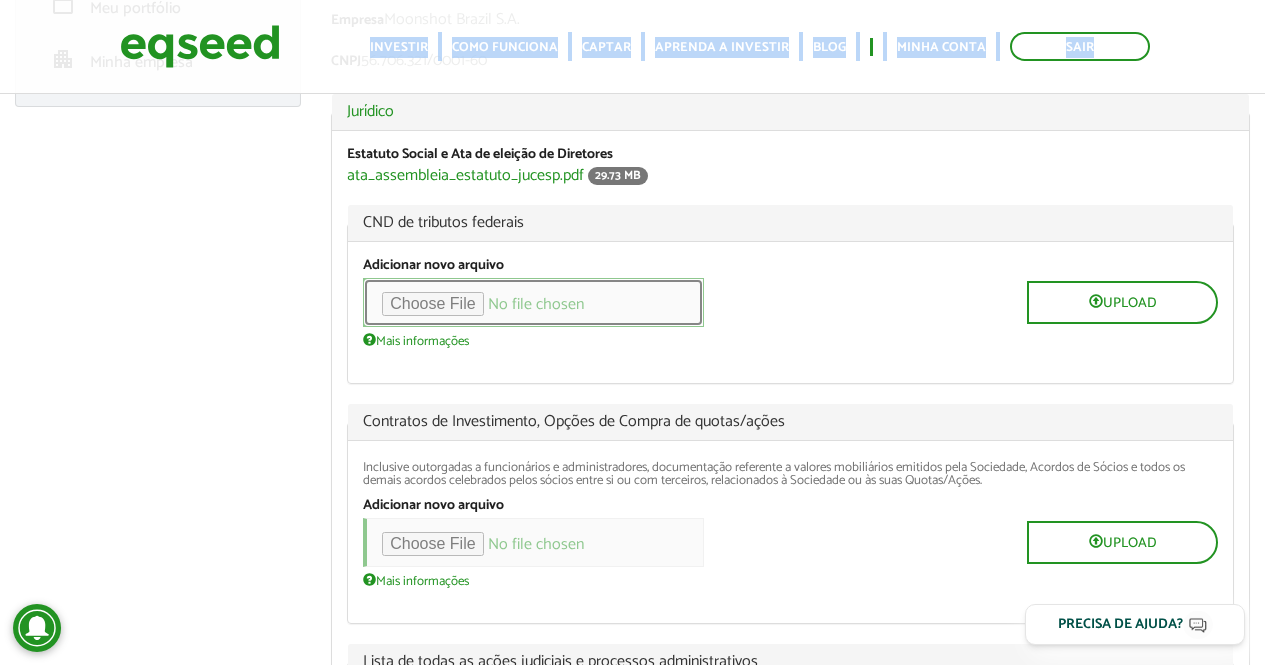 click at bounding box center [533, 302] 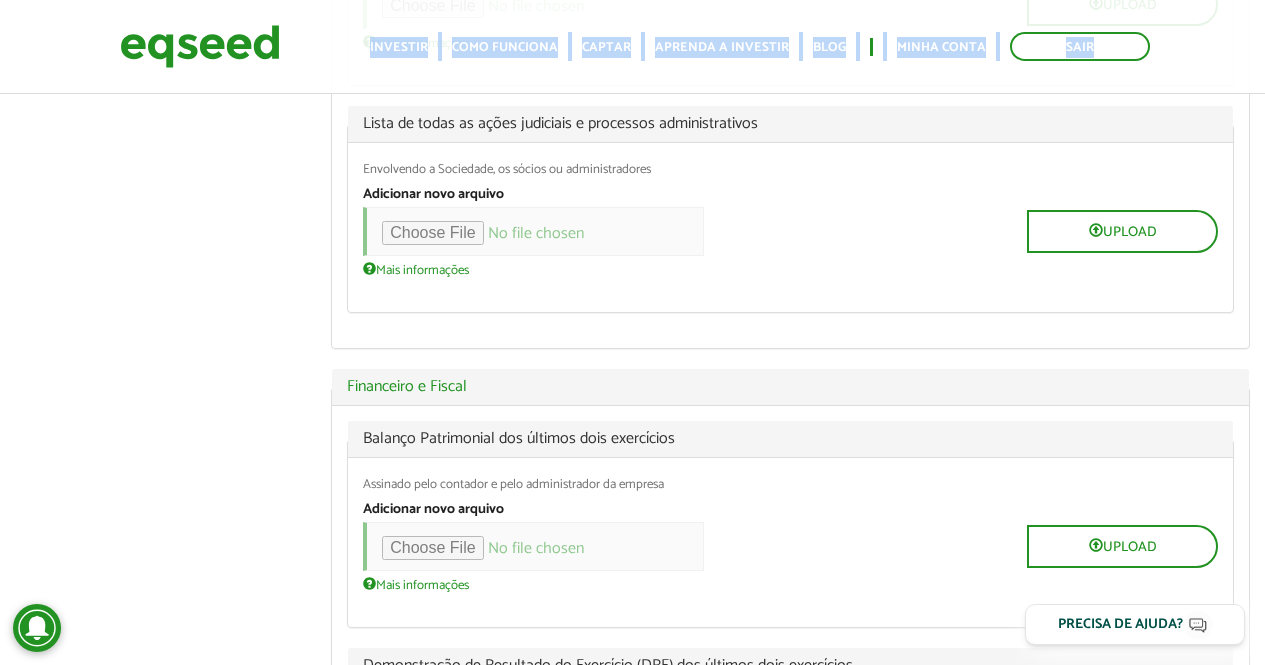 scroll, scrollTop: 1110, scrollLeft: 0, axis: vertical 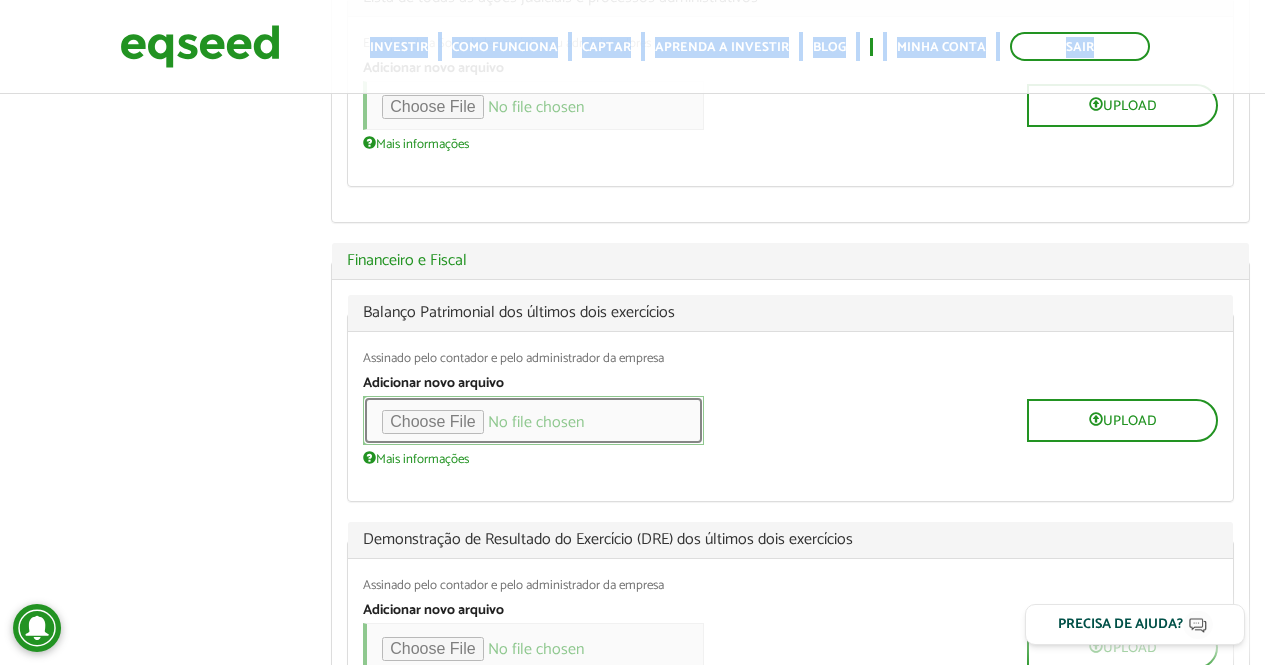 click at bounding box center (533, 420) 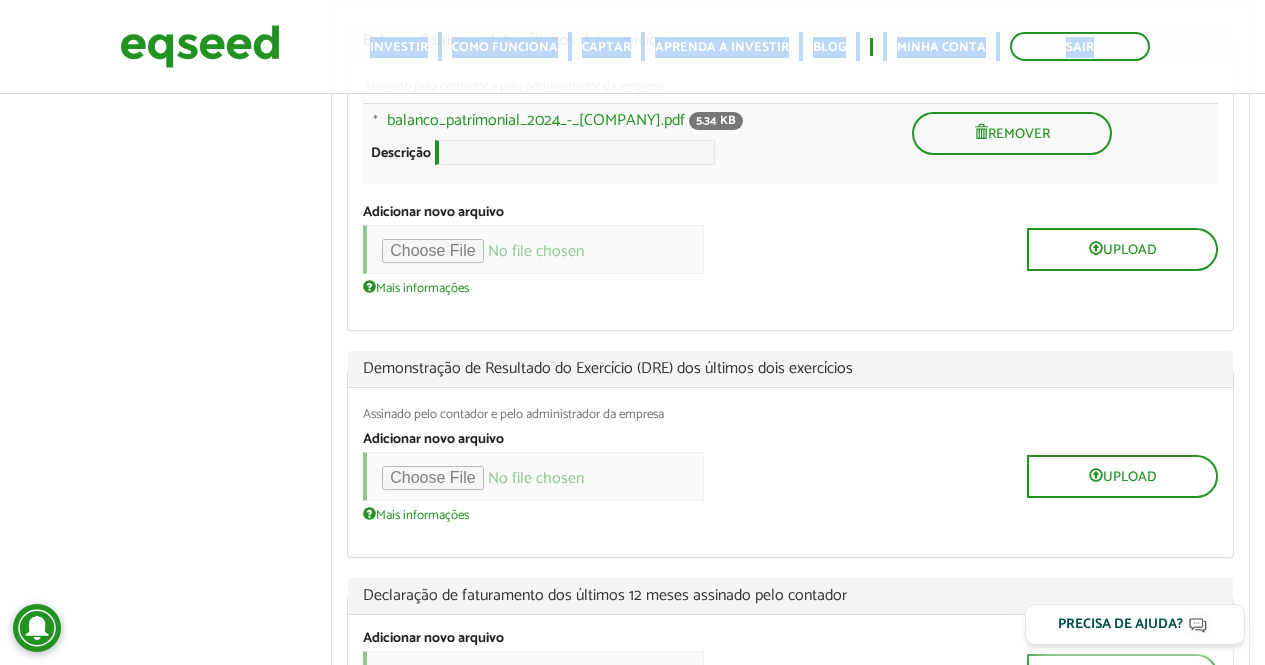 scroll, scrollTop: 1553, scrollLeft: 0, axis: vertical 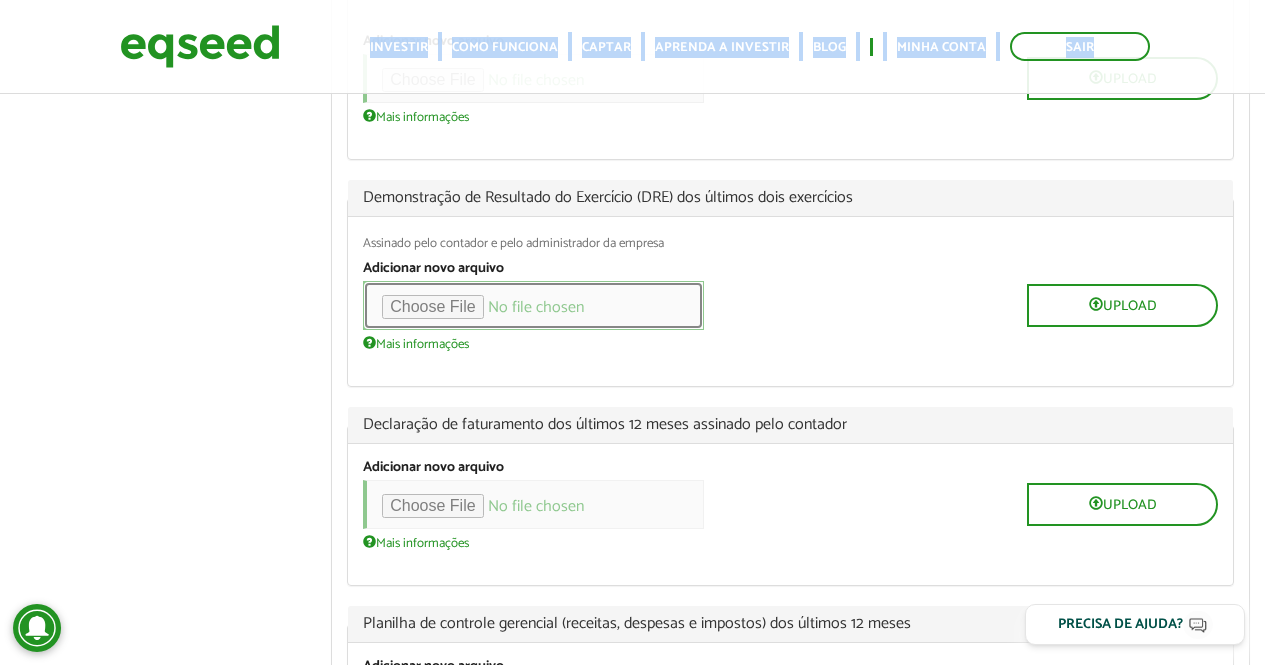 click at bounding box center (533, 305) 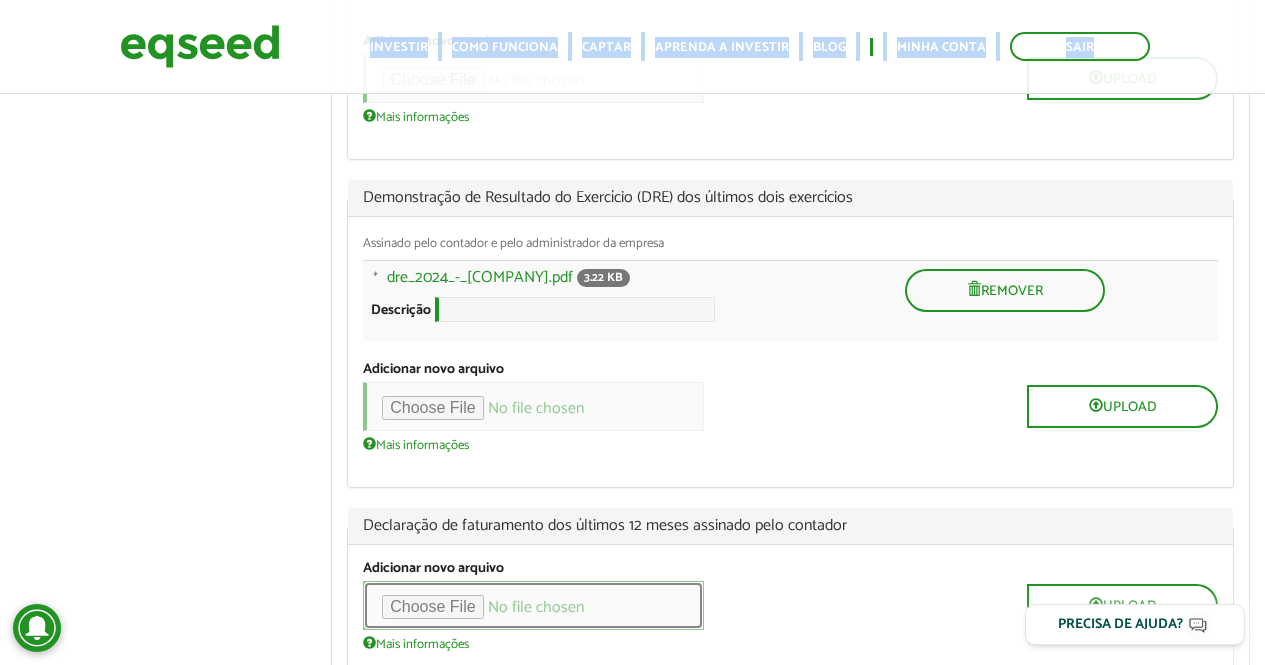 click at bounding box center [533, 605] 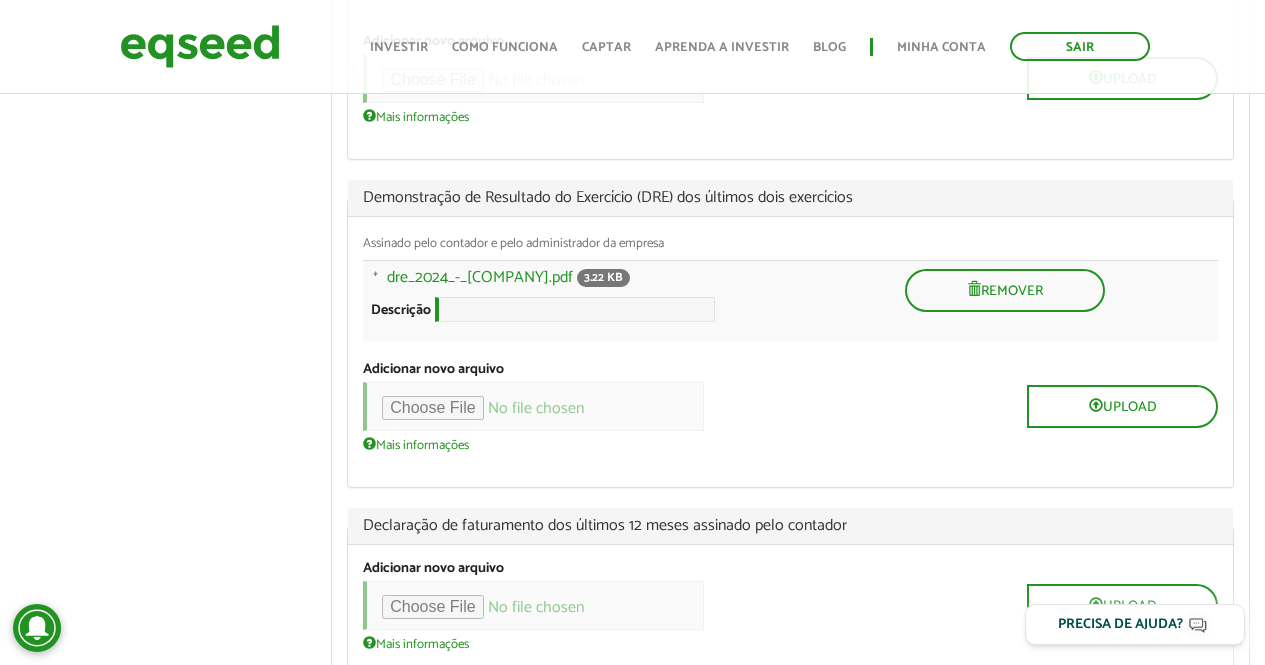 click on "Upload" at bounding box center (790, 605) 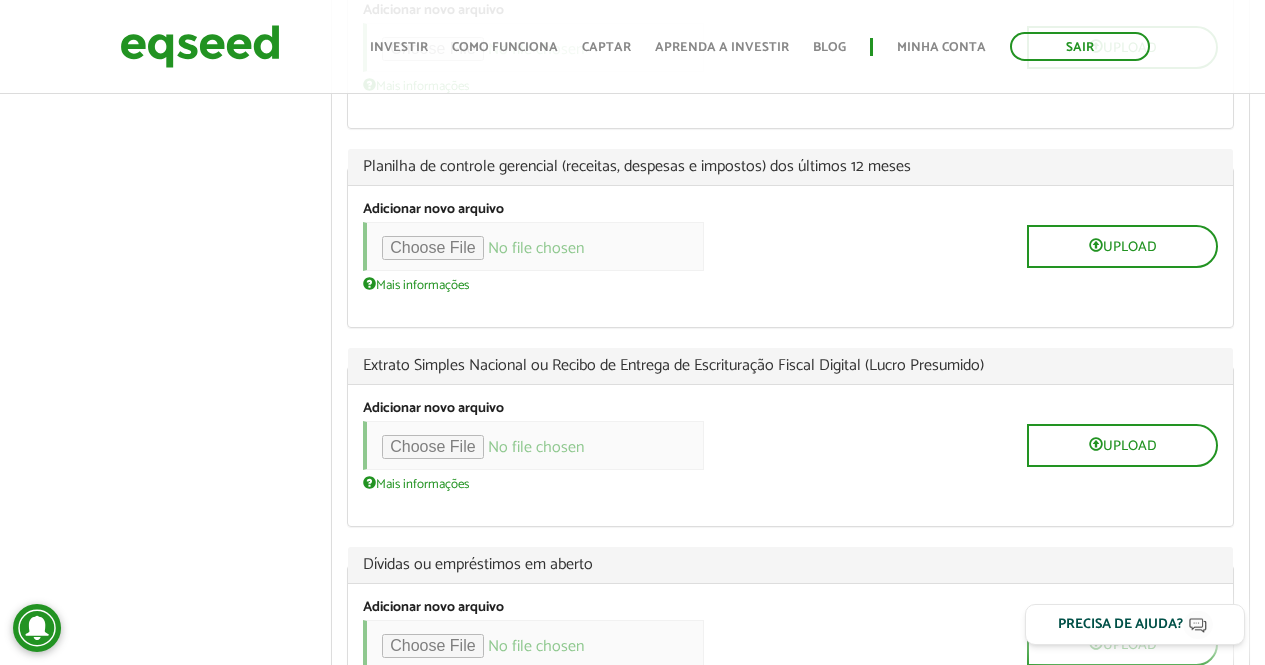 scroll, scrollTop: 2113, scrollLeft: 0, axis: vertical 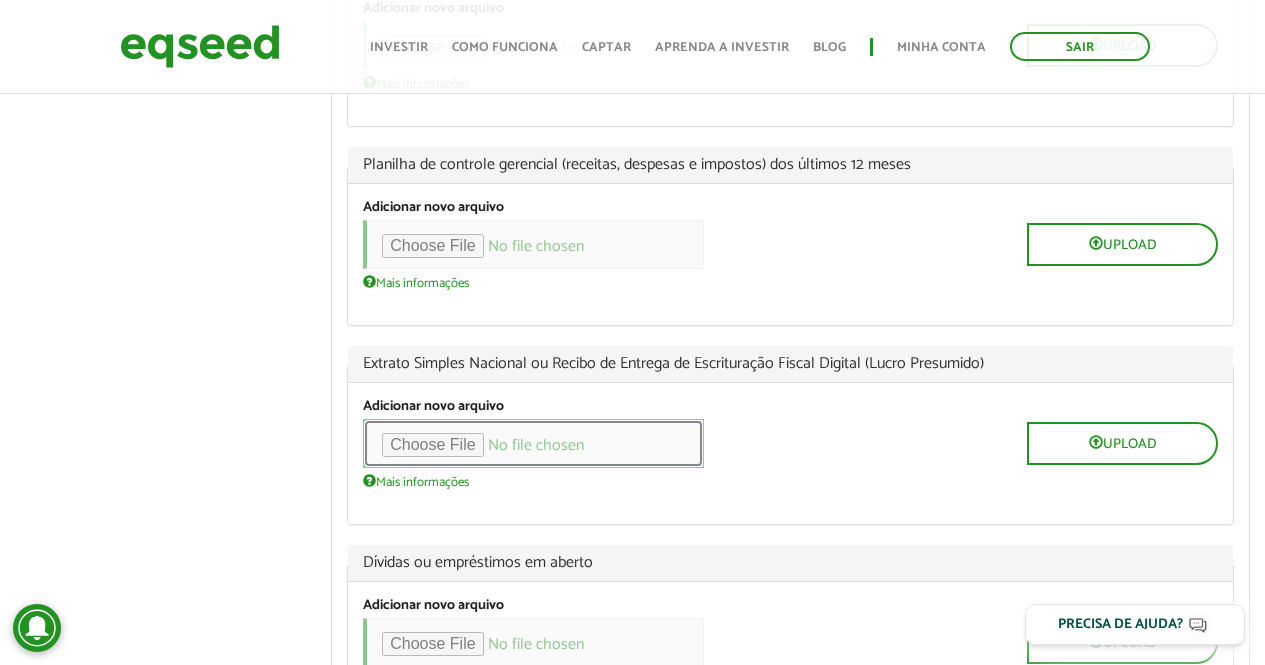 click at bounding box center (533, 443) 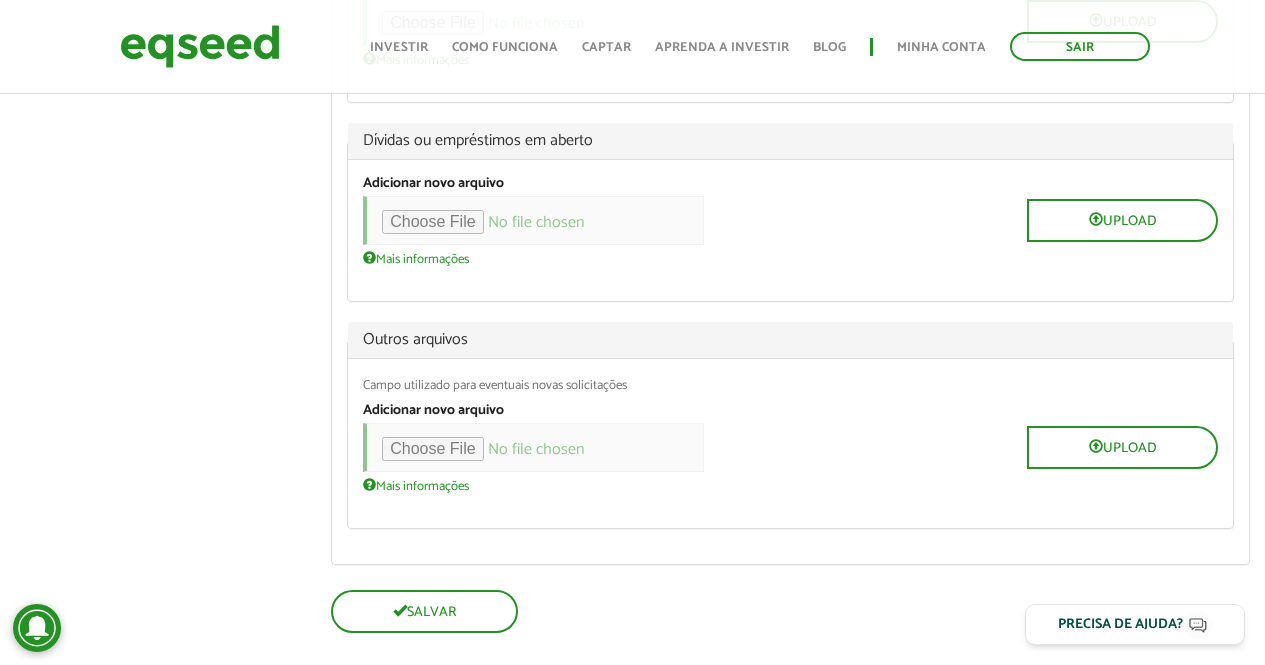 scroll, scrollTop: 2682, scrollLeft: 0, axis: vertical 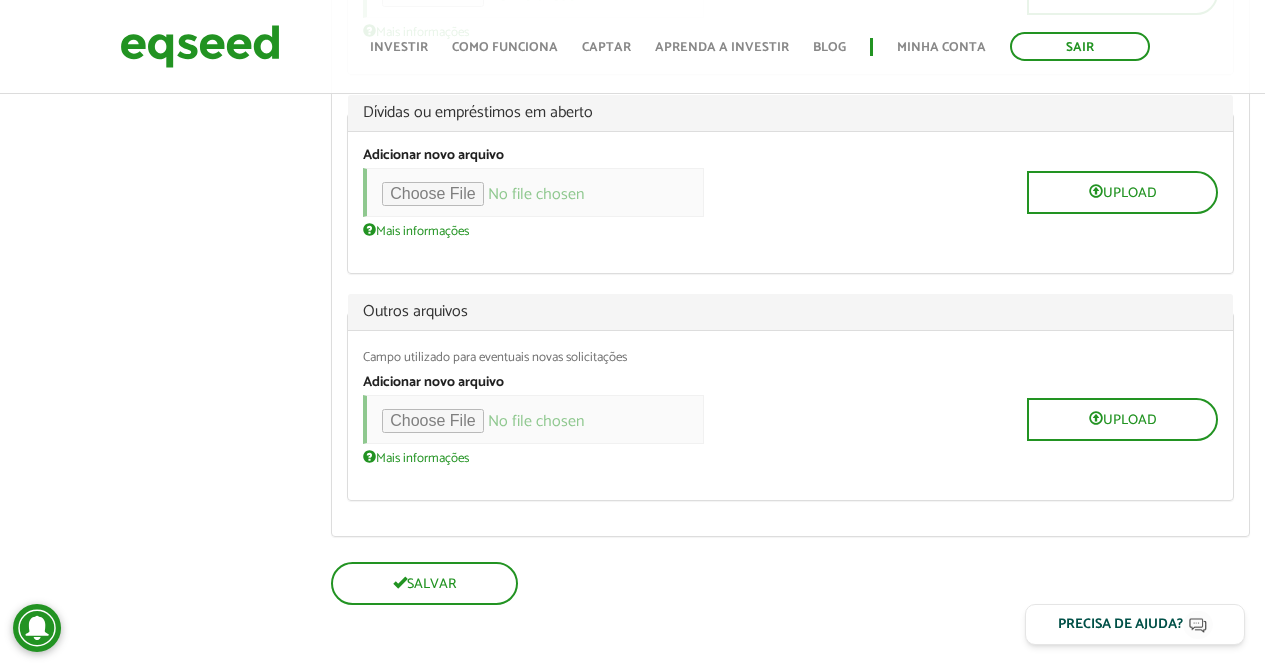 click on "Empresa
Moonshot Brazil S.A.
CNPJ
56.706.321/0001-60
Ocultar Jurídico
Estatuto Social e Ata de eleição de Diretores
ata_assembleia_estatuto_jucesp.pdf    29.73 MB
CND de tributos federais
Exibir pesos das linhas Informação do arquivo Peso Operações
Informação do arquivo Peso Operações
cnd_federal.pdf    75.87 KB   Descrição
A descrição pode ser utilizada como texto do link para o arquivo. ** ** * * *   Peso do novo arquivo
Remover
Adicionar novo arquivo
Upload
Mais informações Arquivos devem ter menos que  100 MB .
Tipos de arquivos permitidos:  pdf ppt pptx xls xlsx .
Contratos de Investimento, Opções de Compra de quotas/ações
Adicionar novo arquivo
Upload
Mais informações Arquivos devem ter menos que  100 MB .
pdf ppt pptx xls xlsx" at bounding box center (790, -856) 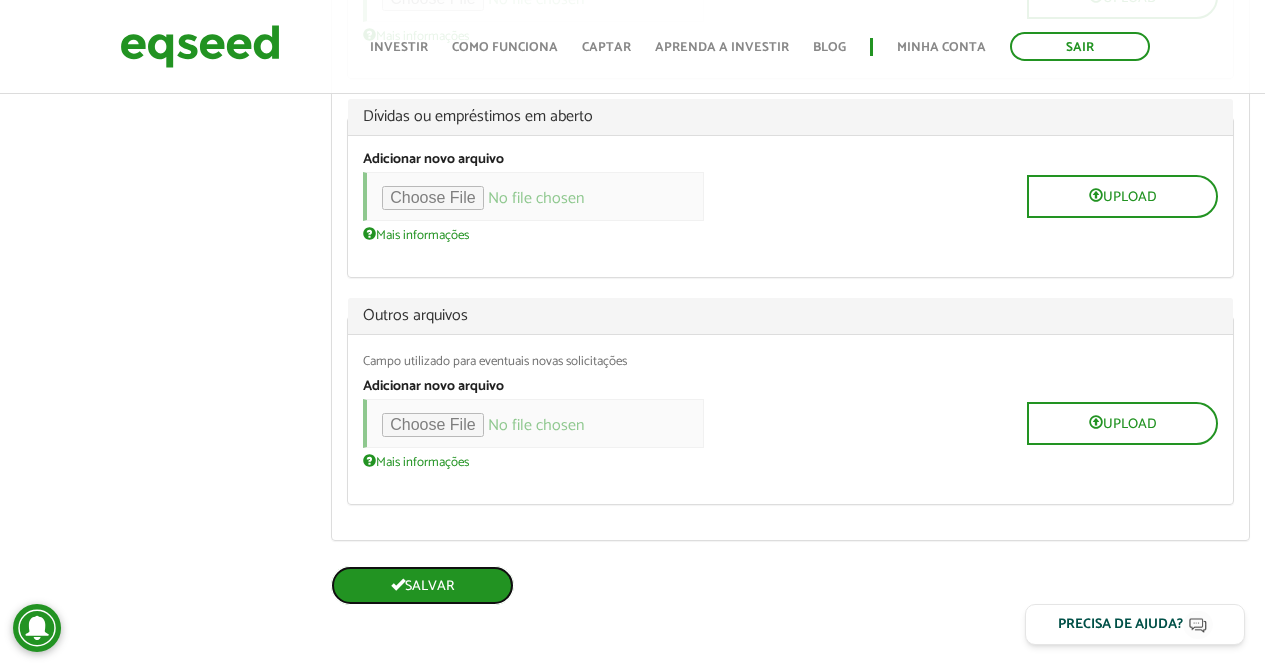 scroll, scrollTop: 2678, scrollLeft: 0, axis: vertical 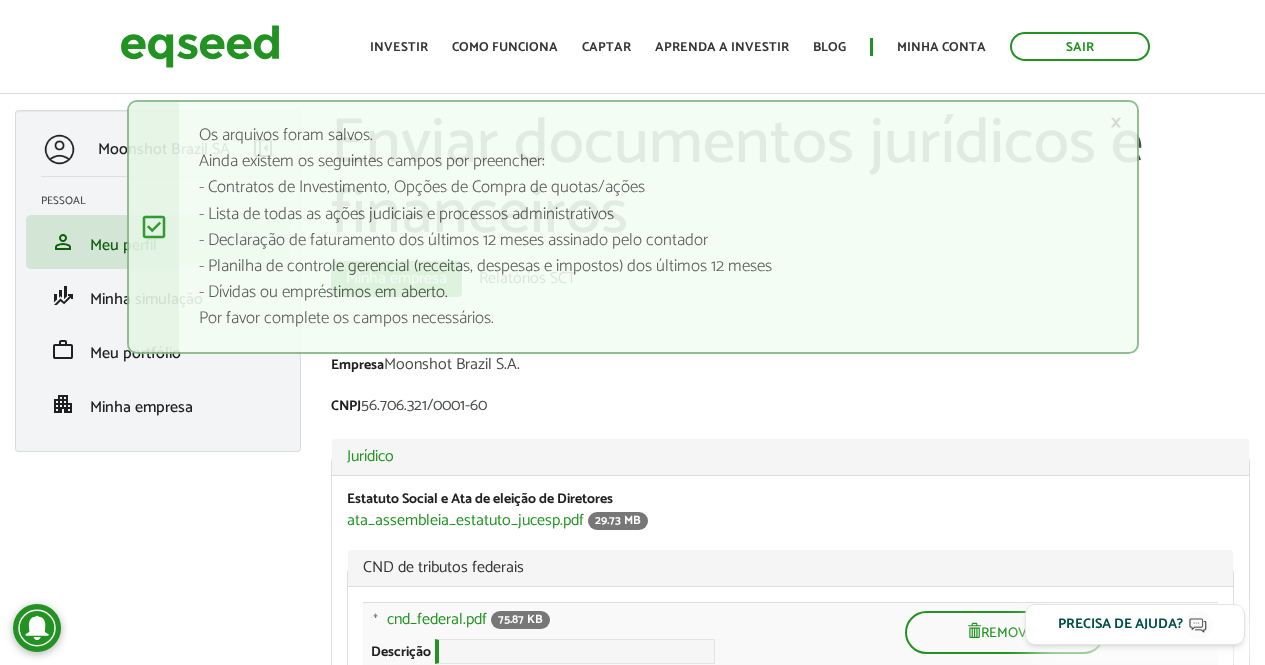 click on "Moonshot Brazil SA
left_panel_close
Pessoal
person Meu perfil
finance_mode Minha simulação
work Meu portfólio
apartment Minha empresa
Enviar documentos jurídicos e financeiros
Abas primárias Minha empresa (aba ativa)
Relatórios SCT
Empresa
Moonshot Brazil S.A.
CNPJ
[CNPJ]
Ocultar Jurídico
Estatuto Social e Ata de eleição de Diretores
ata_assembleia_estatuto_jucesp.pdf    29.73 MB
CND de tributos federais
Exibir pesos das linhas Informação do arquivo Peso Operações" at bounding box center (632, 1699) 